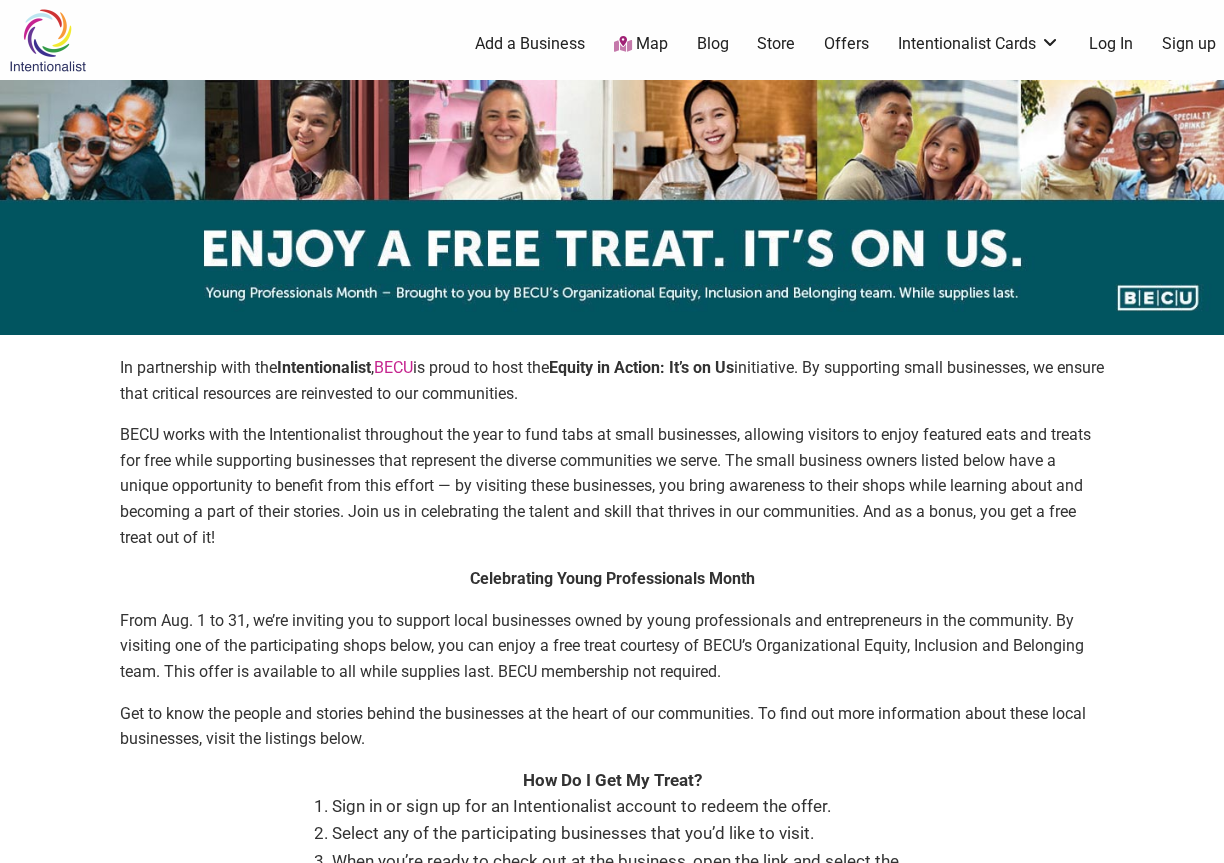 scroll, scrollTop: 0, scrollLeft: 0, axis: both 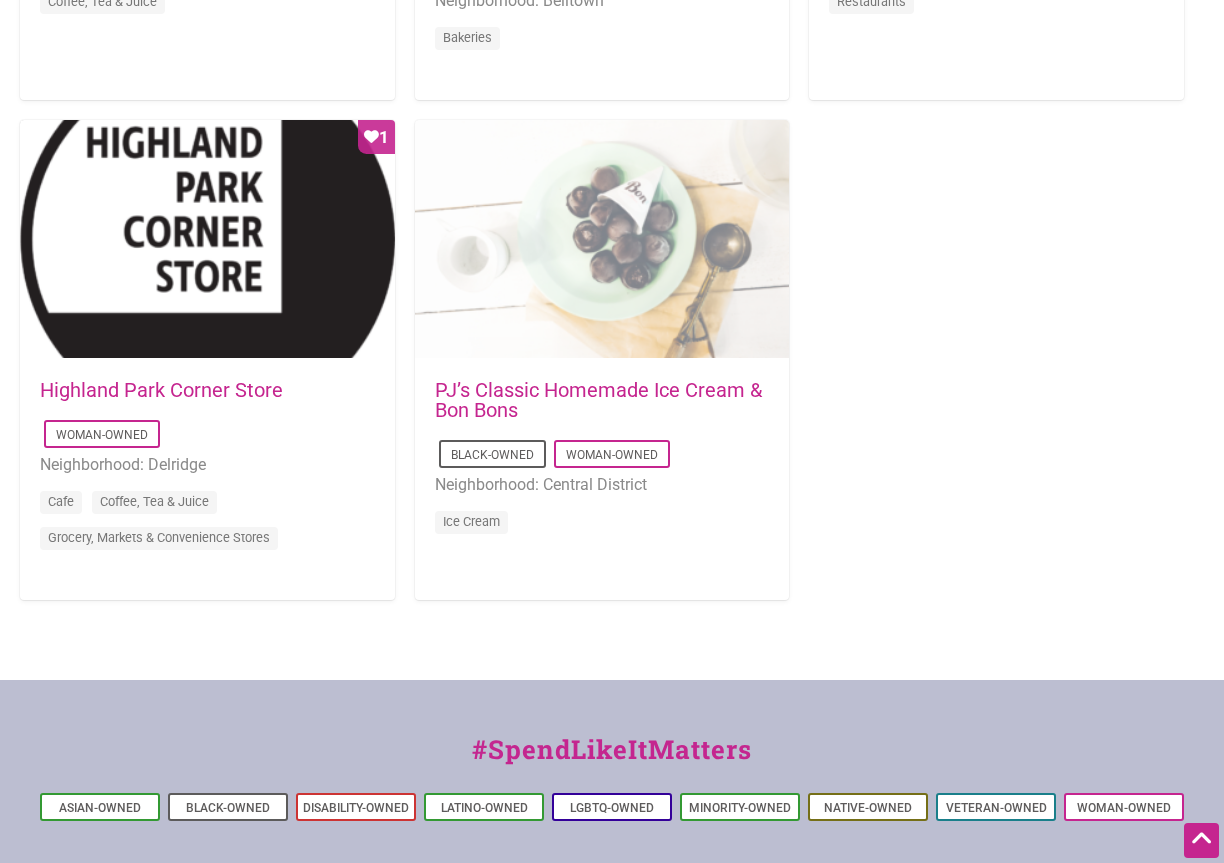 click at bounding box center [602, 240] 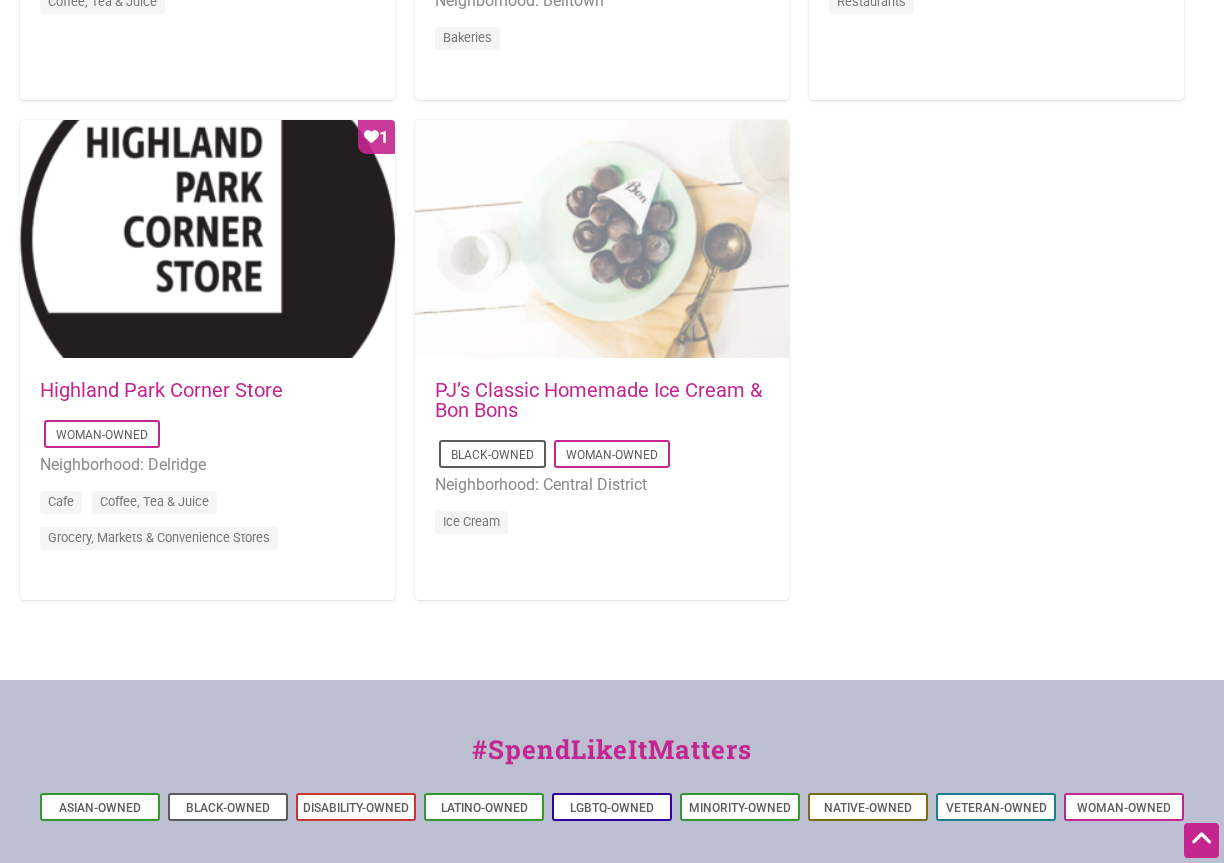 scroll, scrollTop: 1932, scrollLeft: 0, axis: vertical 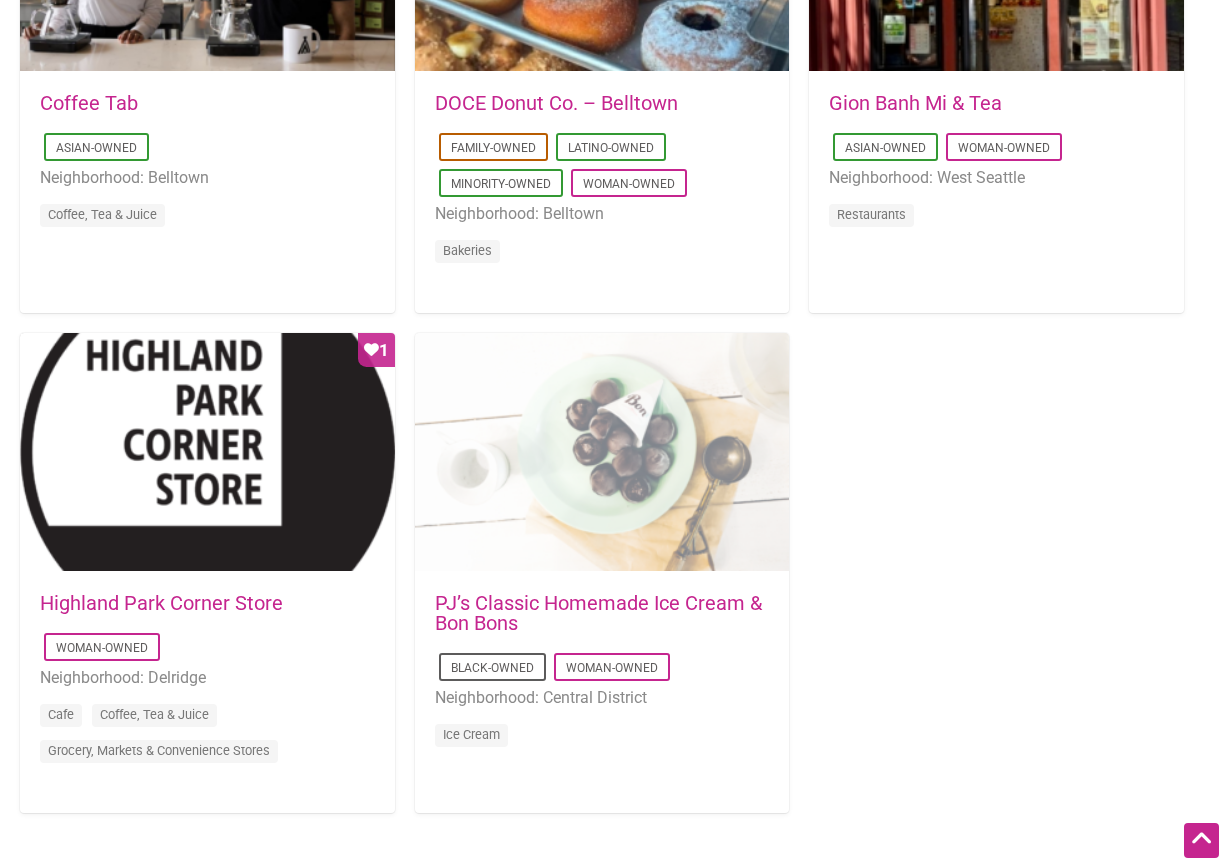 click at bounding box center (602, 453) 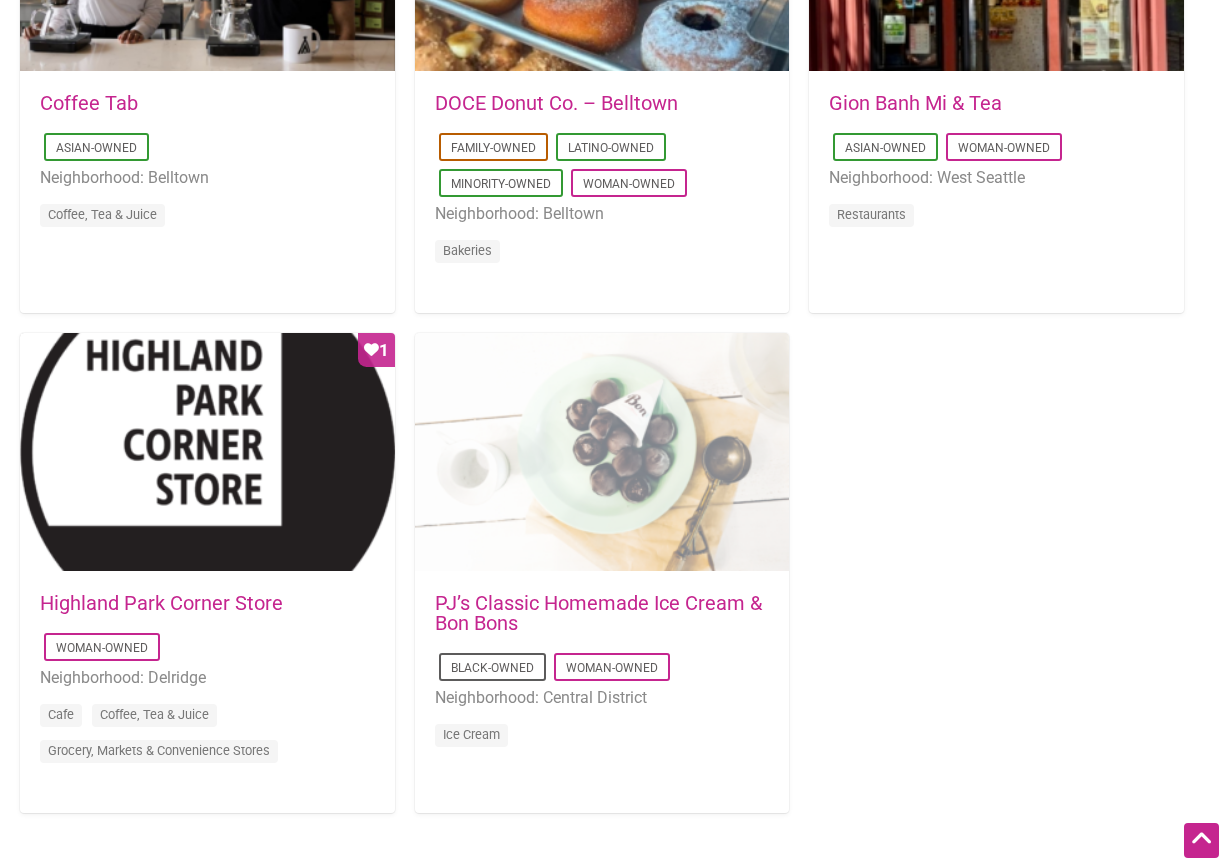 scroll, scrollTop: 1719, scrollLeft: 0, axis: vertical 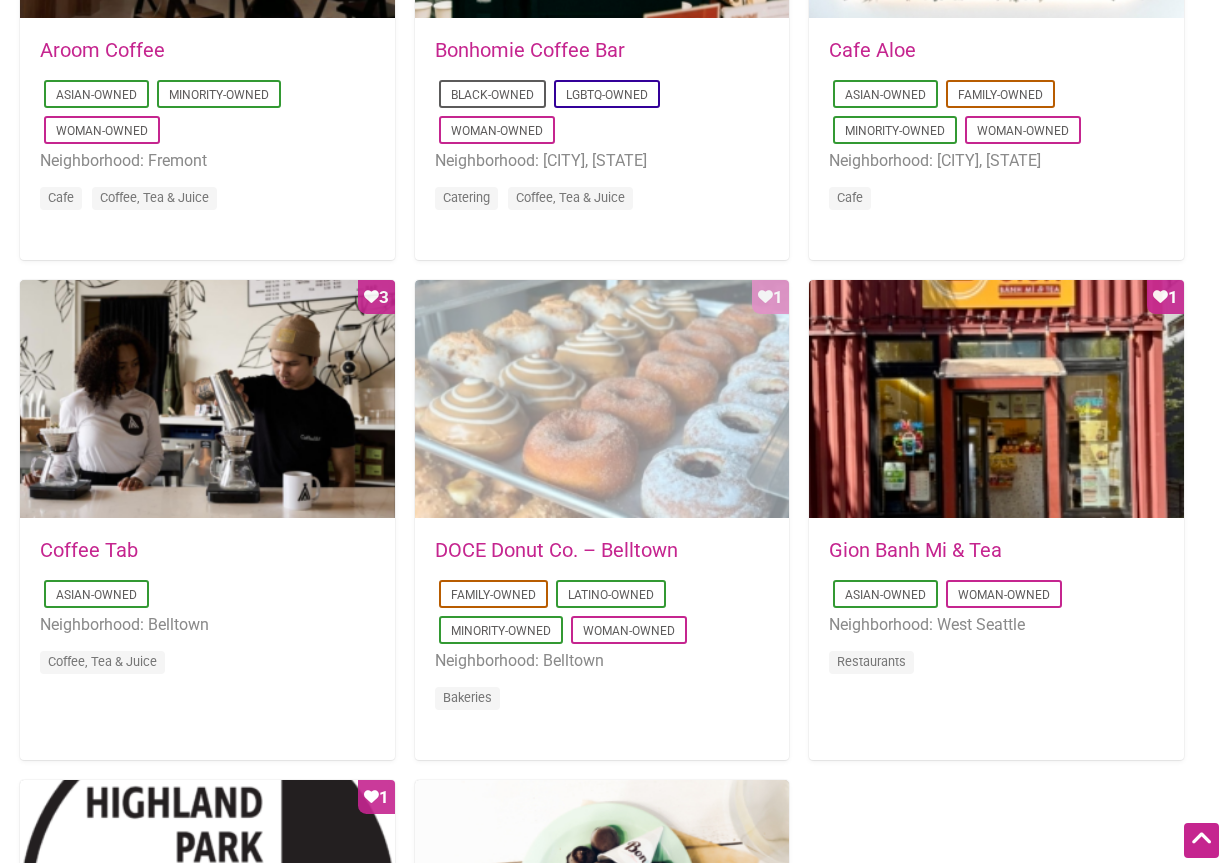 click on "Favorite Count  1" at bounding box center [602, 400] 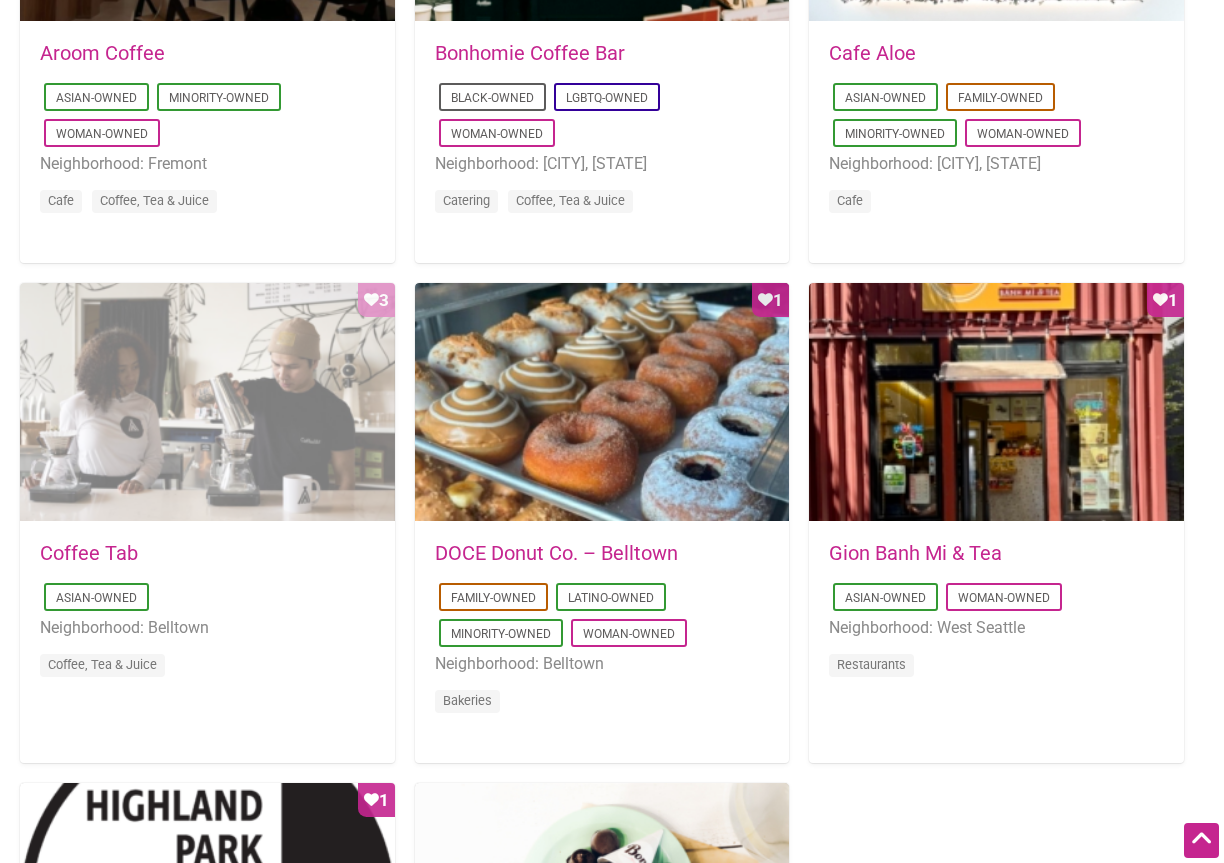 click on "Favorite Count  3" at bounding box center (207, 403) 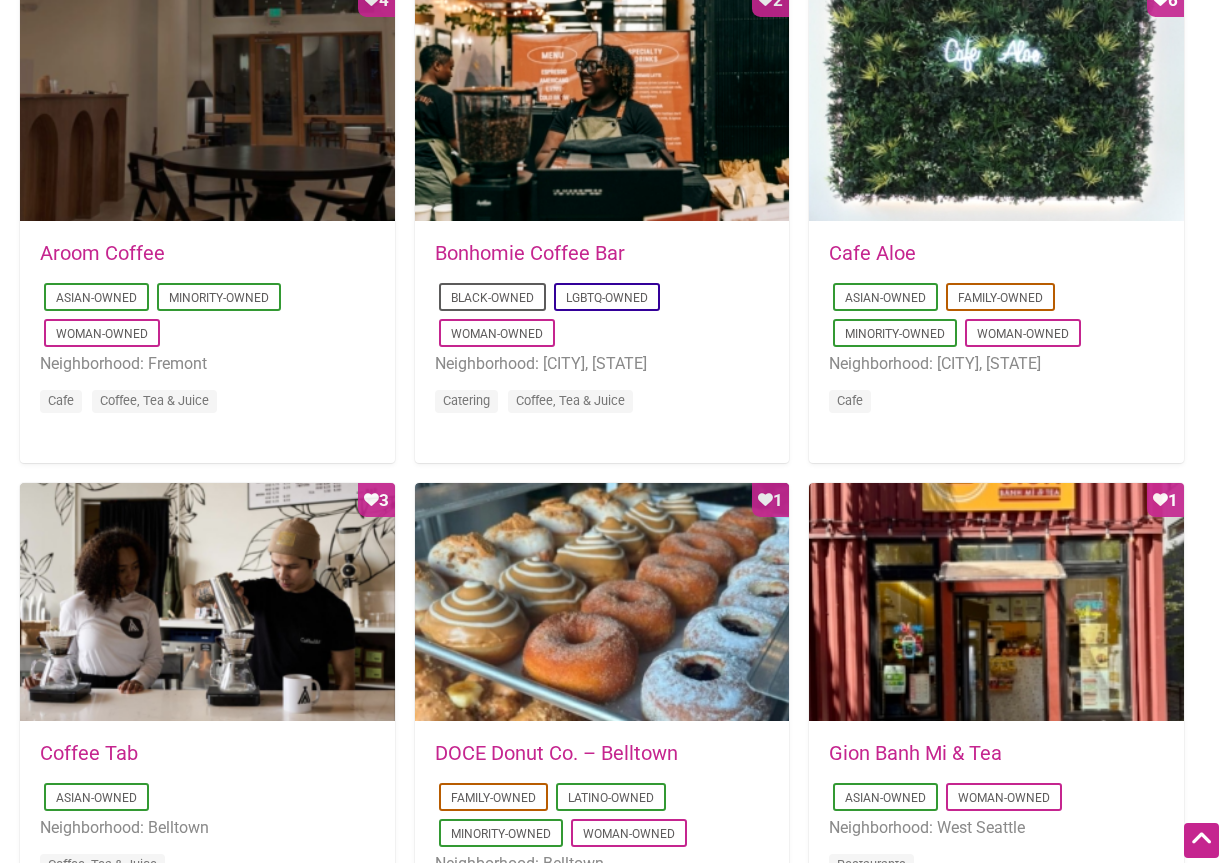 scroll, scrollTop: 1152, scrollLeft: 0, axis: vertical 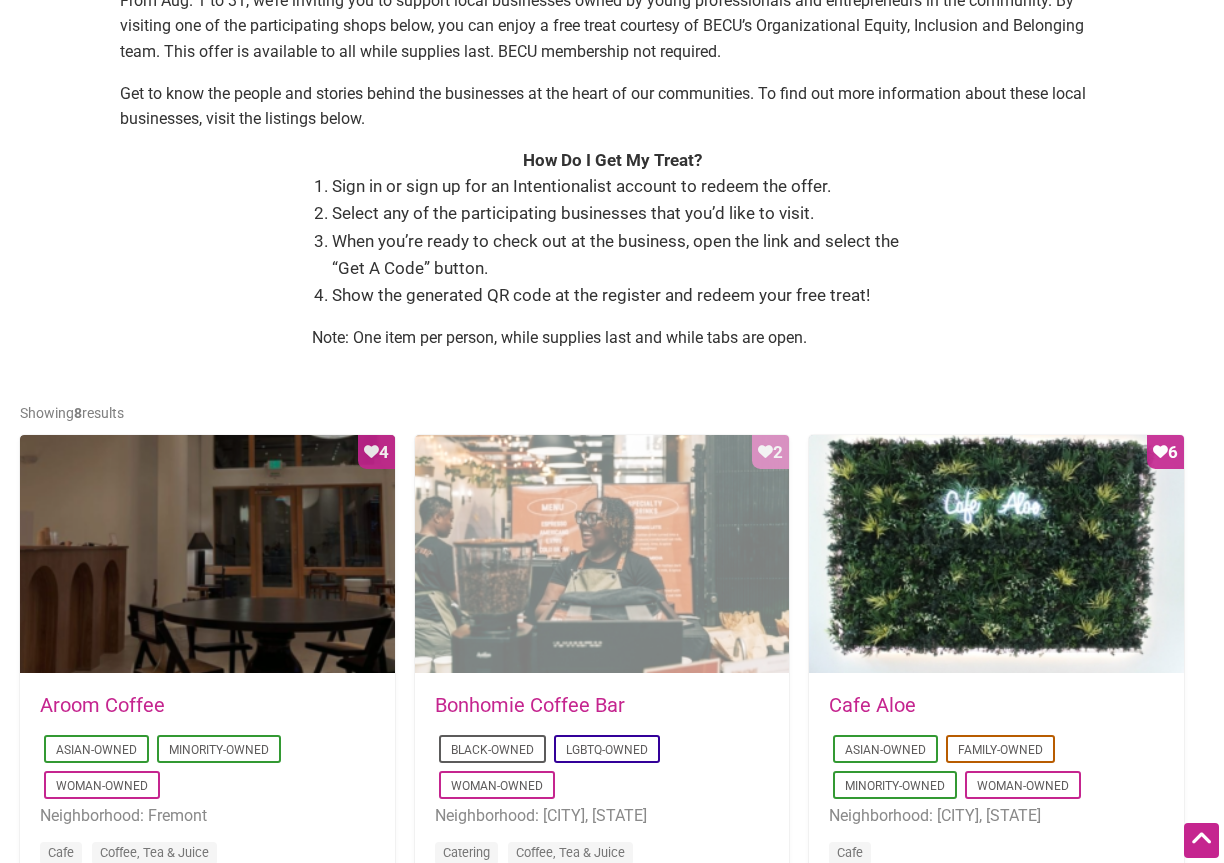 click on "Favorite Count  2" at bounding box center [602, 555] 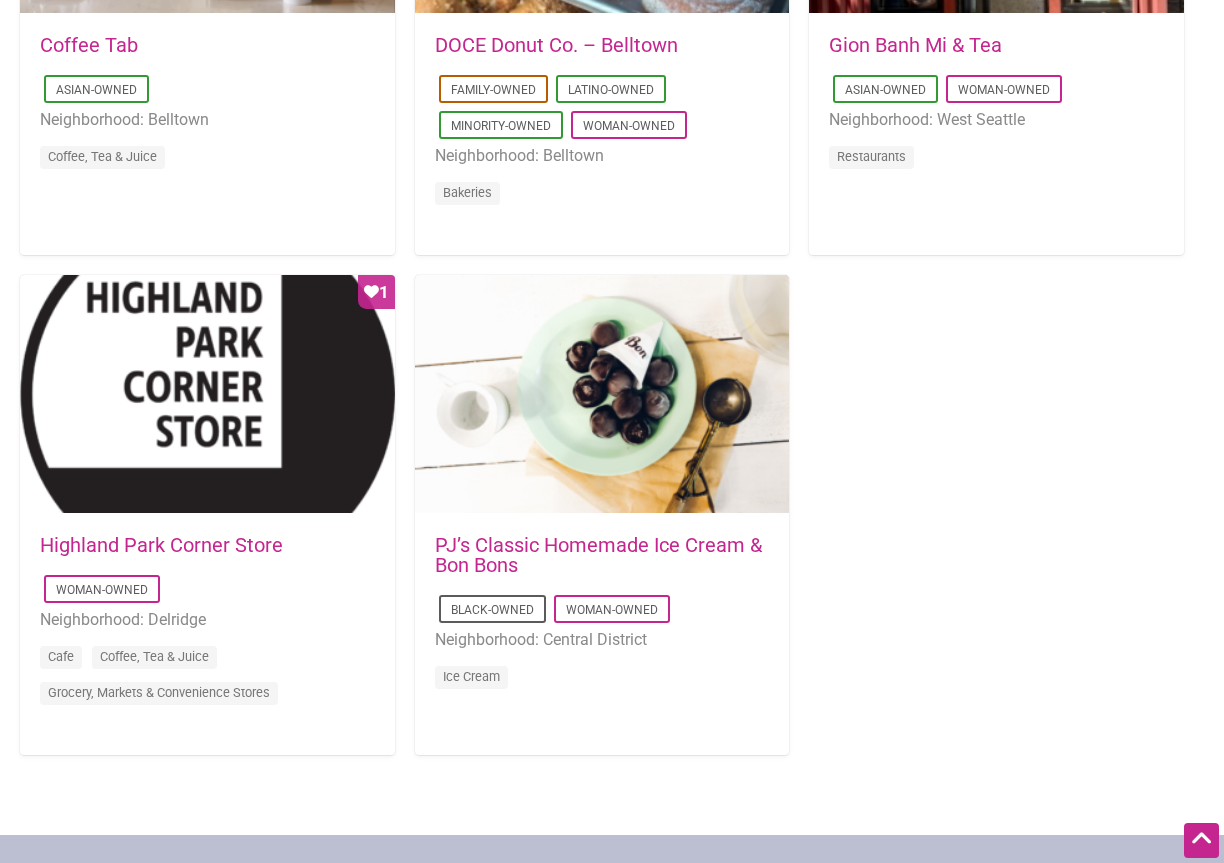 scroll, scrollTop: 1786, scrollLeft: 0, axis: vertical 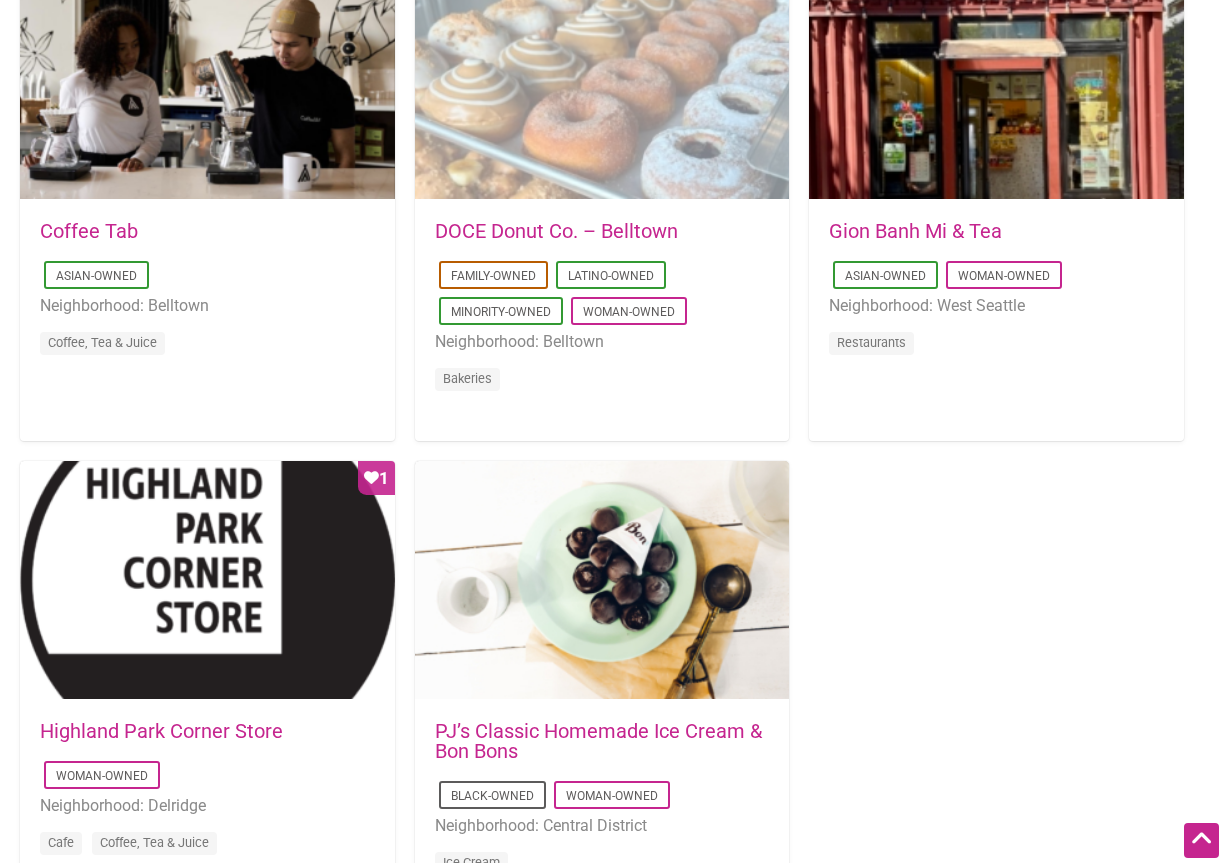 click on "Favorite Count  1" at bounding box center (602, 81) 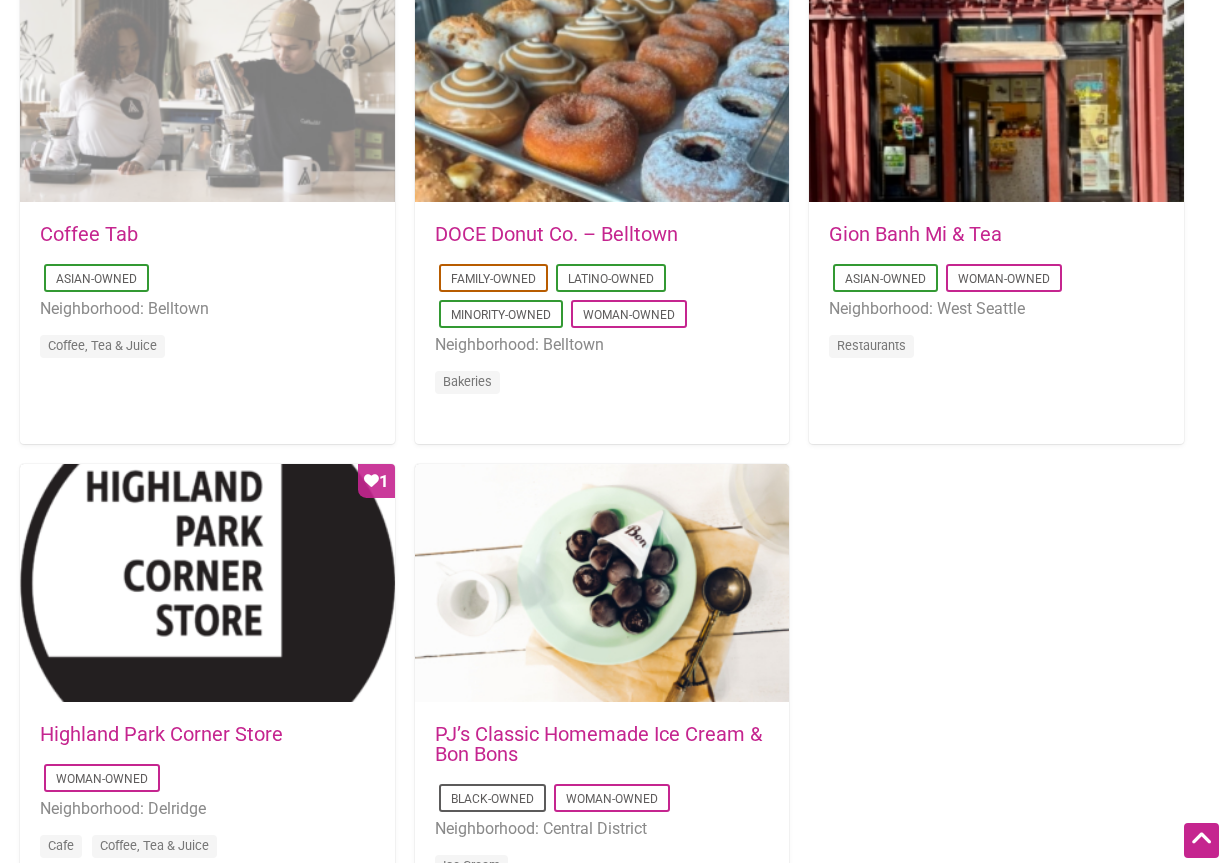 click on "Favorite Count  3" at bounding box center [207, 84] 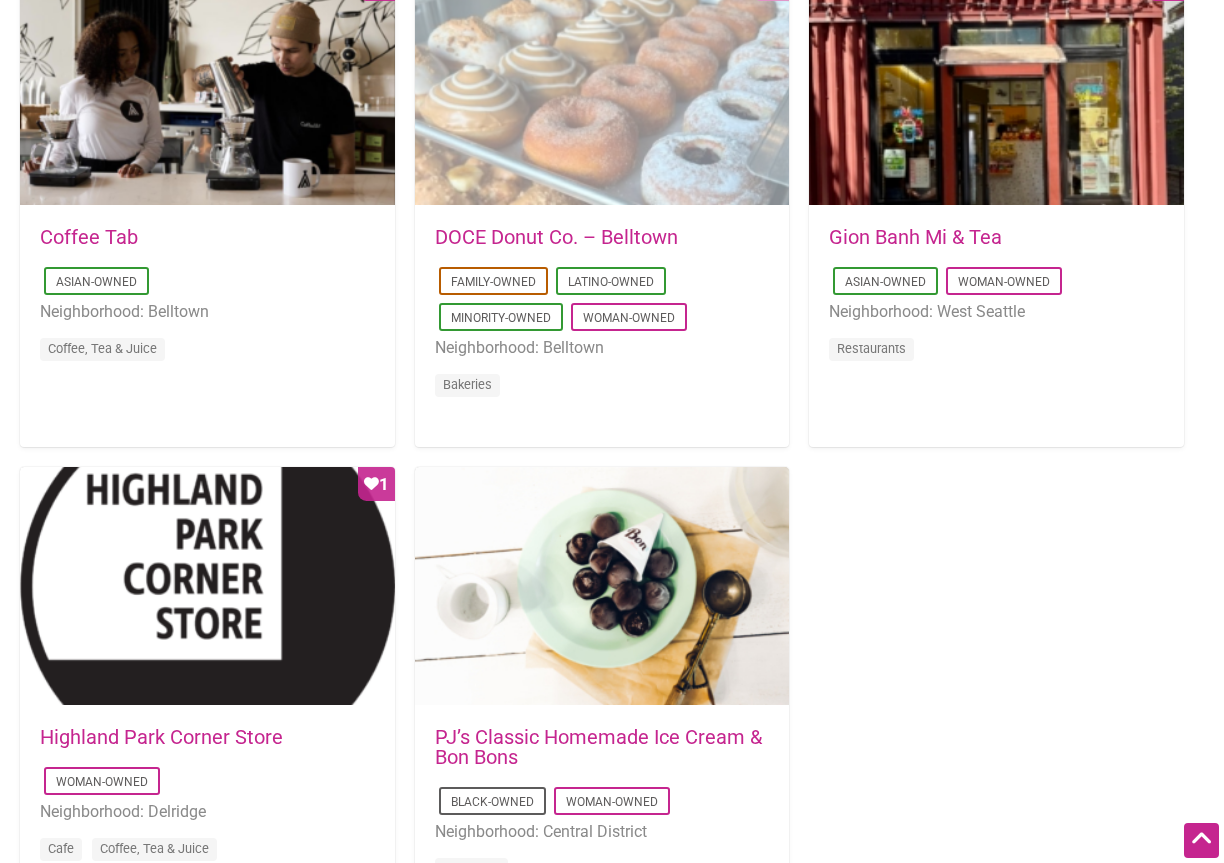 click on "Favorite Count  1" at bounding box center (602, 87) 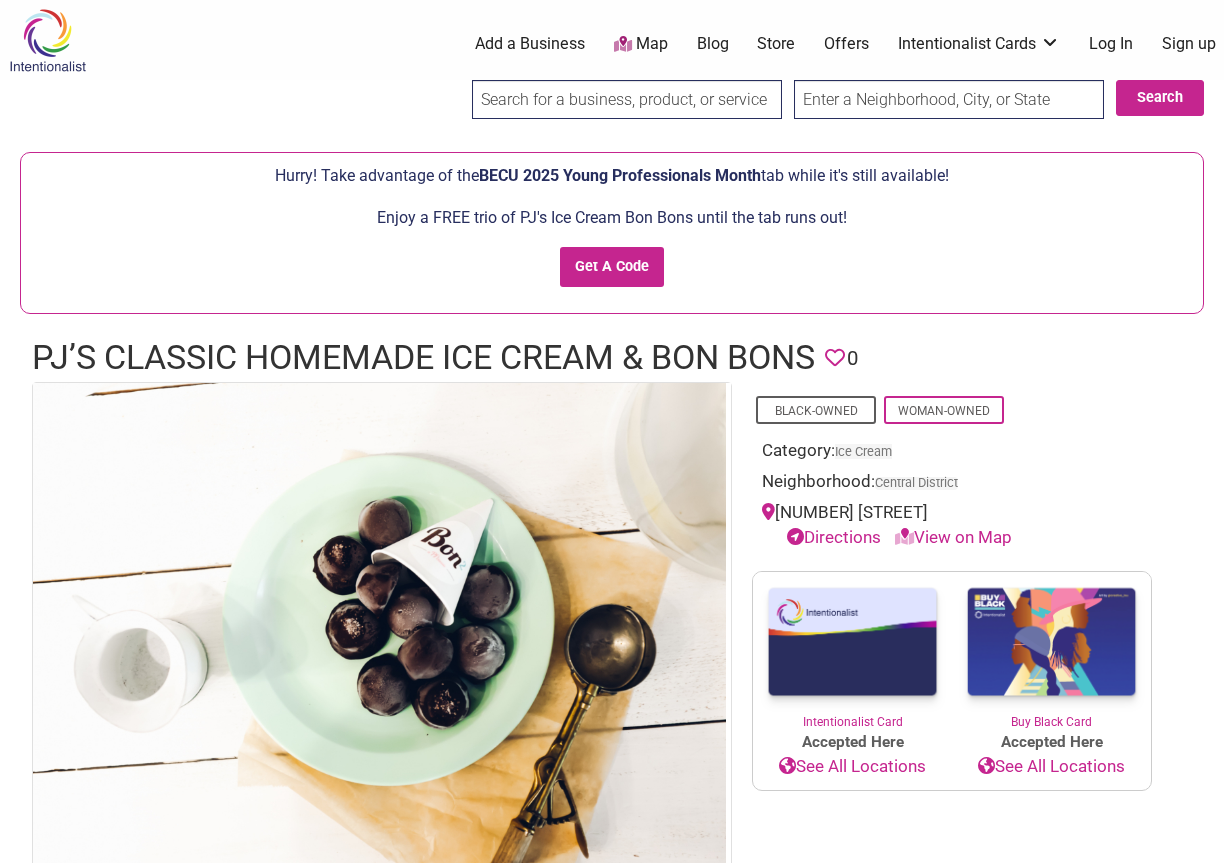 scroll, scrollTop: 0, scrollLeft: 0, axis: both 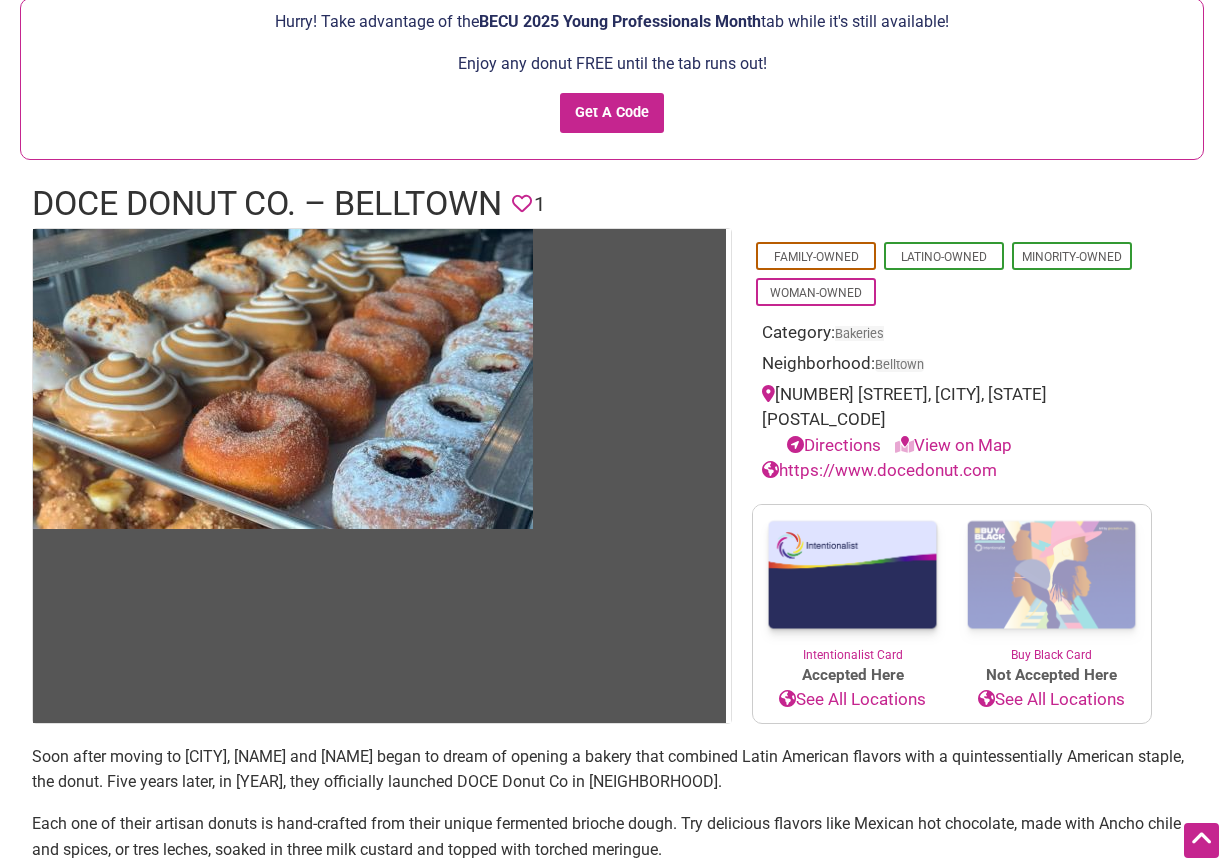 click on "View on Map" at bounding box center (953, 445) 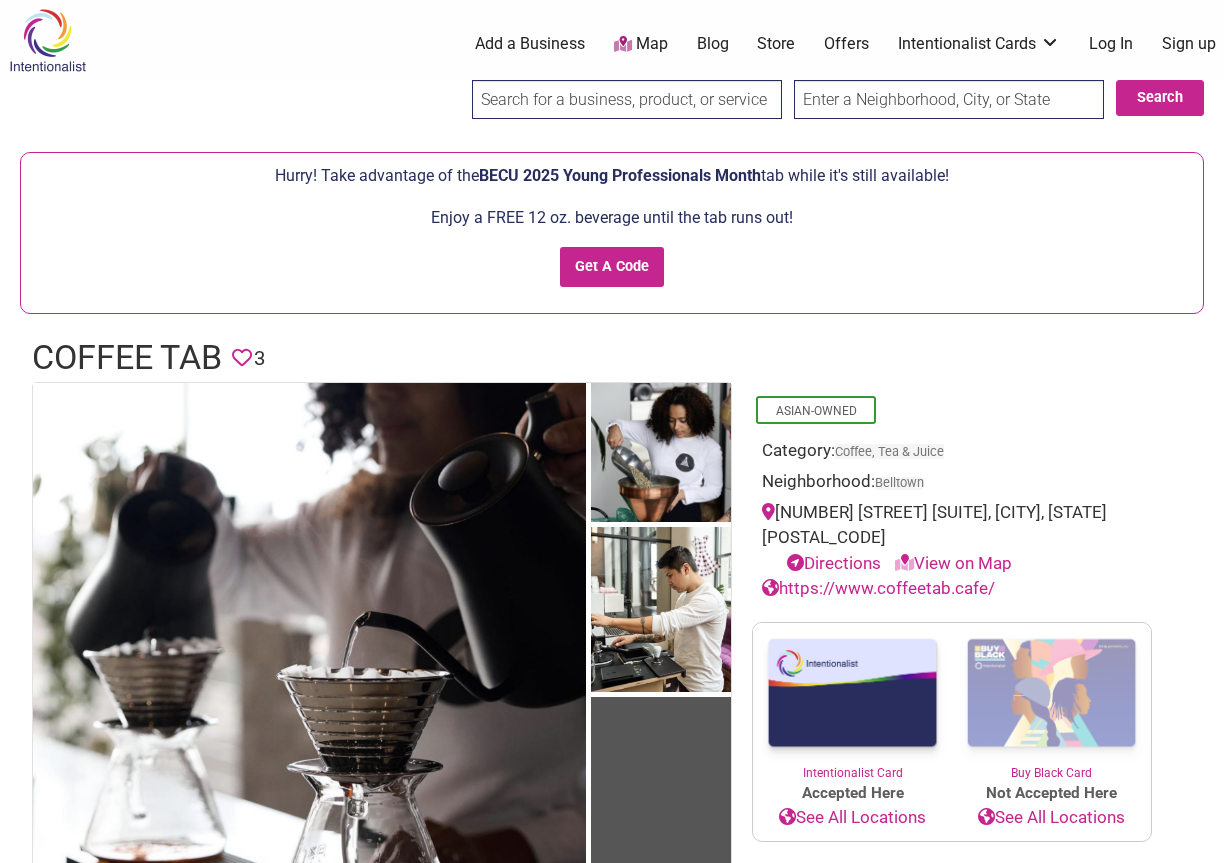 scroll, scrollTop: 0, scrollLeft: 0, axis: both 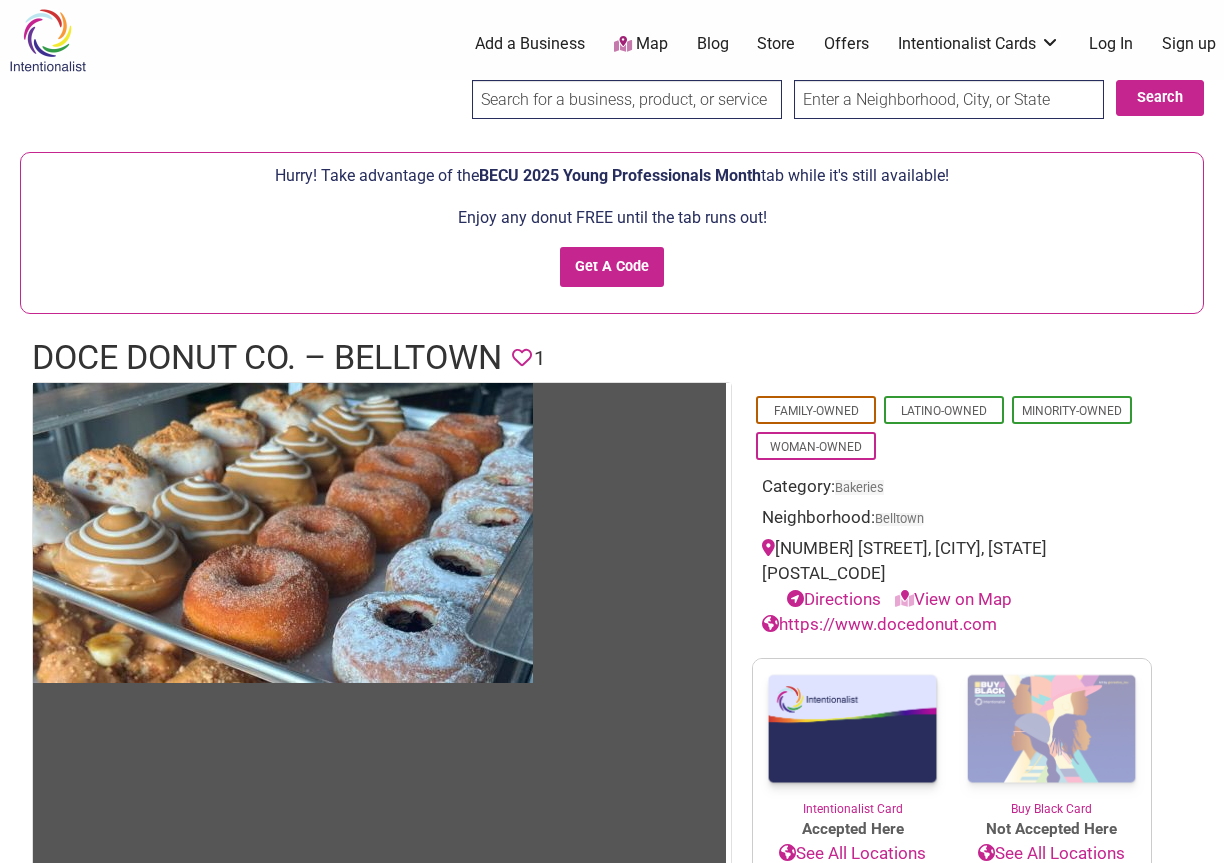 click at bounding box center [627, 99] 